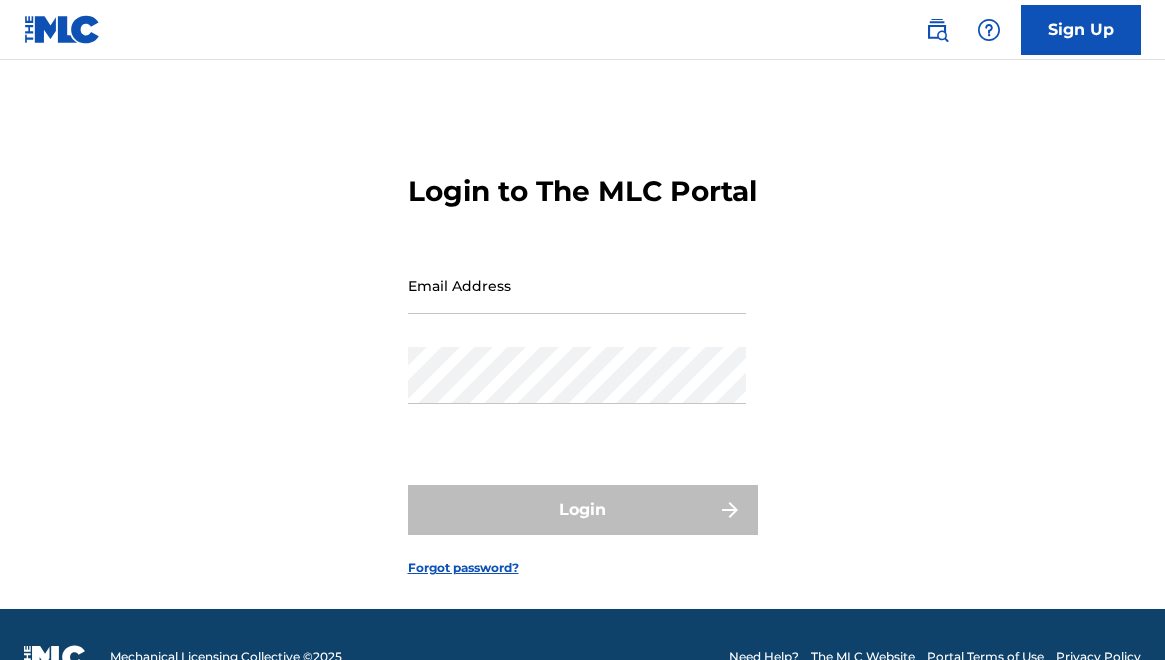 scroll, scrollTop: 0, scrollLeft: 0, axis: both 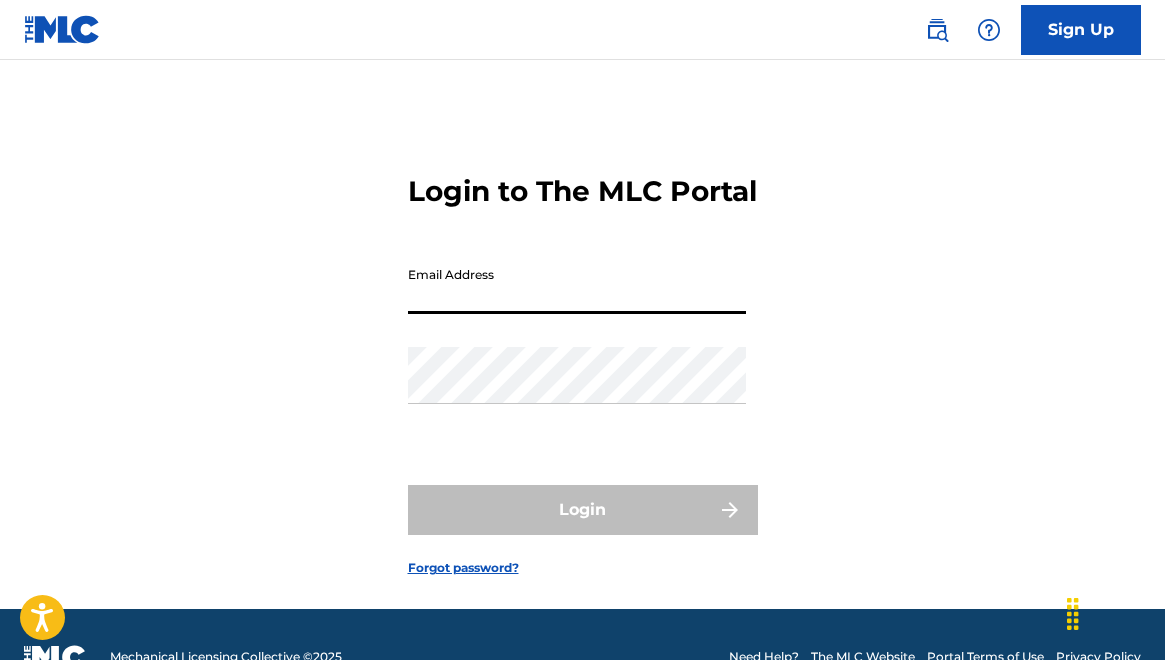 type on "cdibernardomusic@gmail.com" 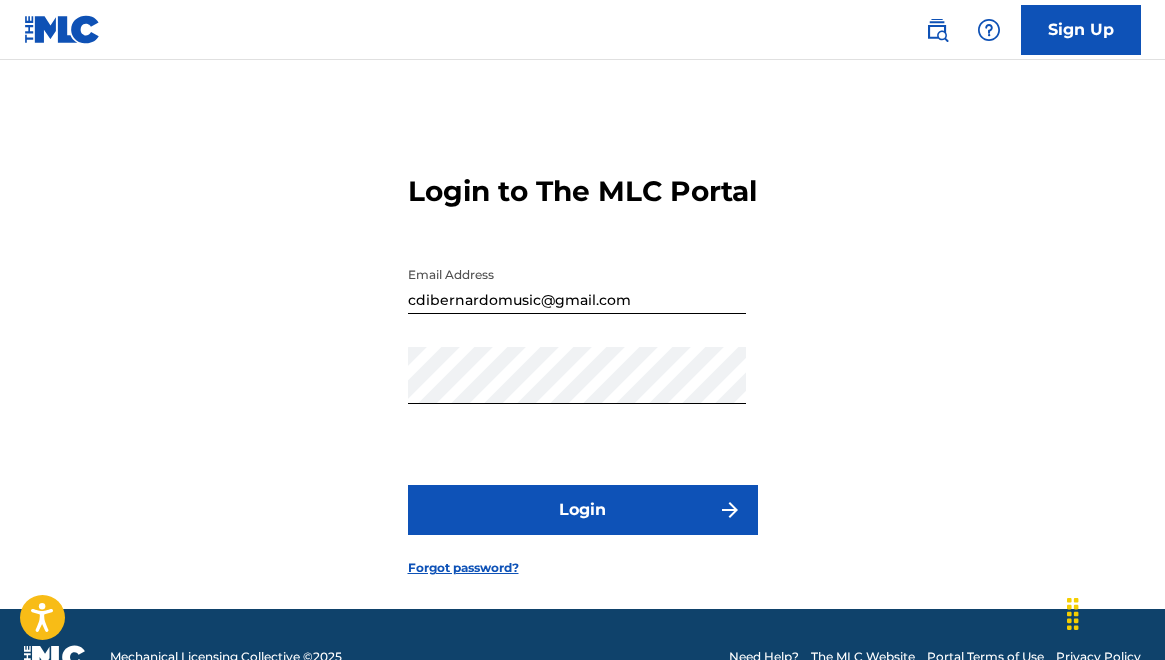 click on "Login" at bounding box center (583, 510) 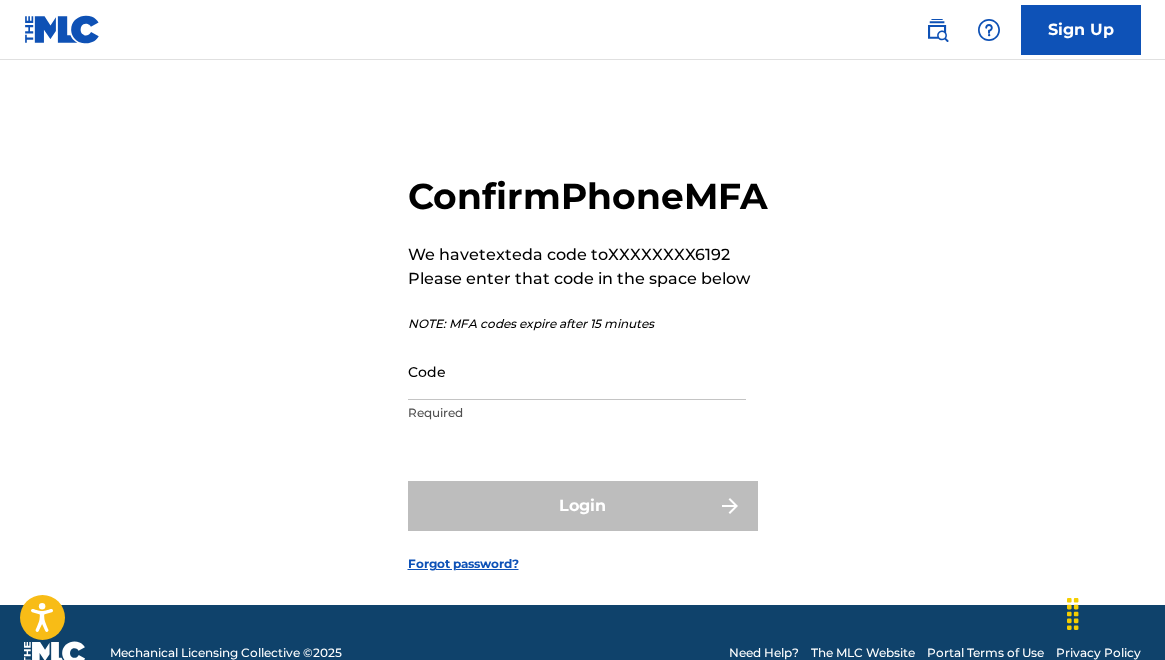 click on "Code" at bounding box center (577, 371) 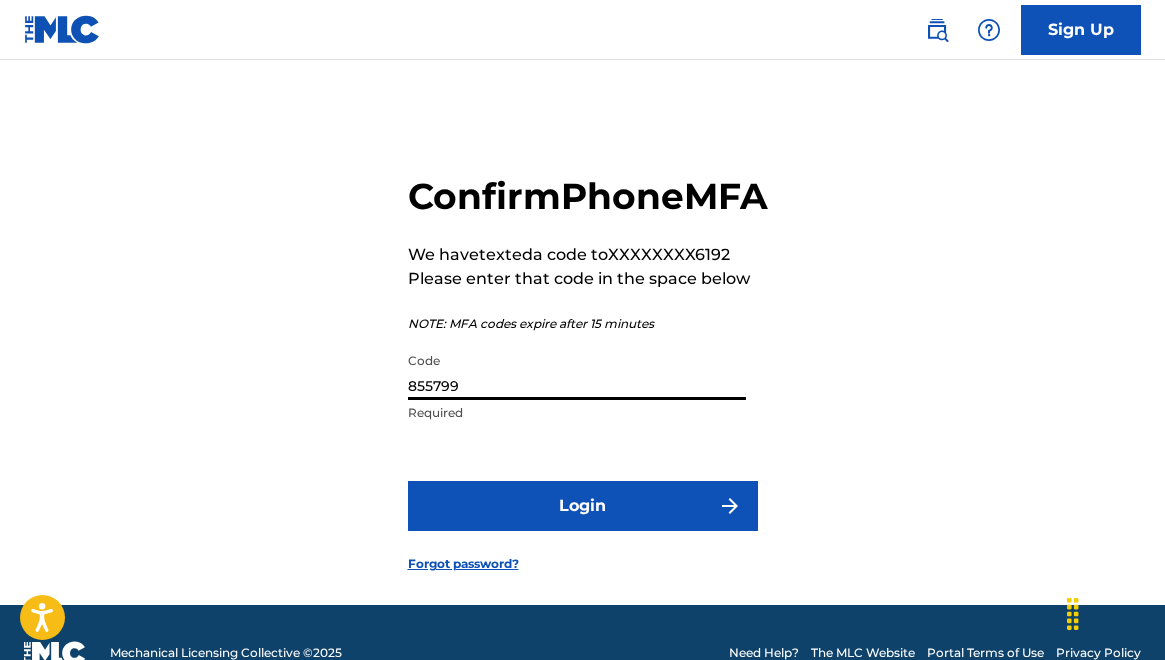 type on "855799" 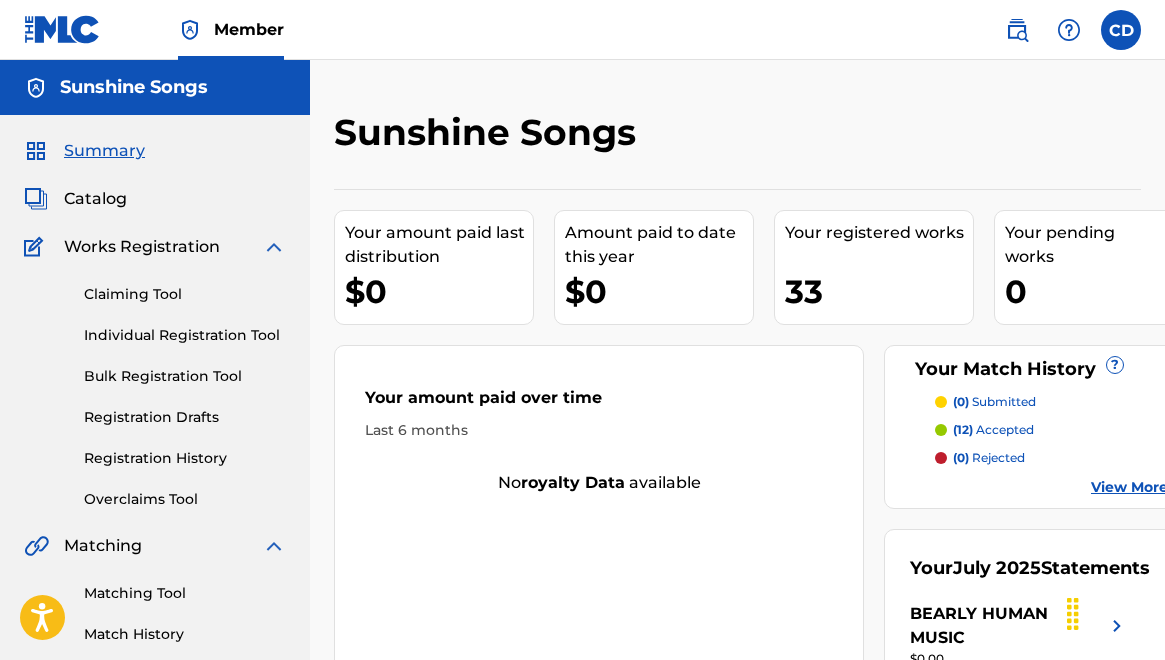 scroll, scrollTop: 0, scrollLeft: 0, axis: both 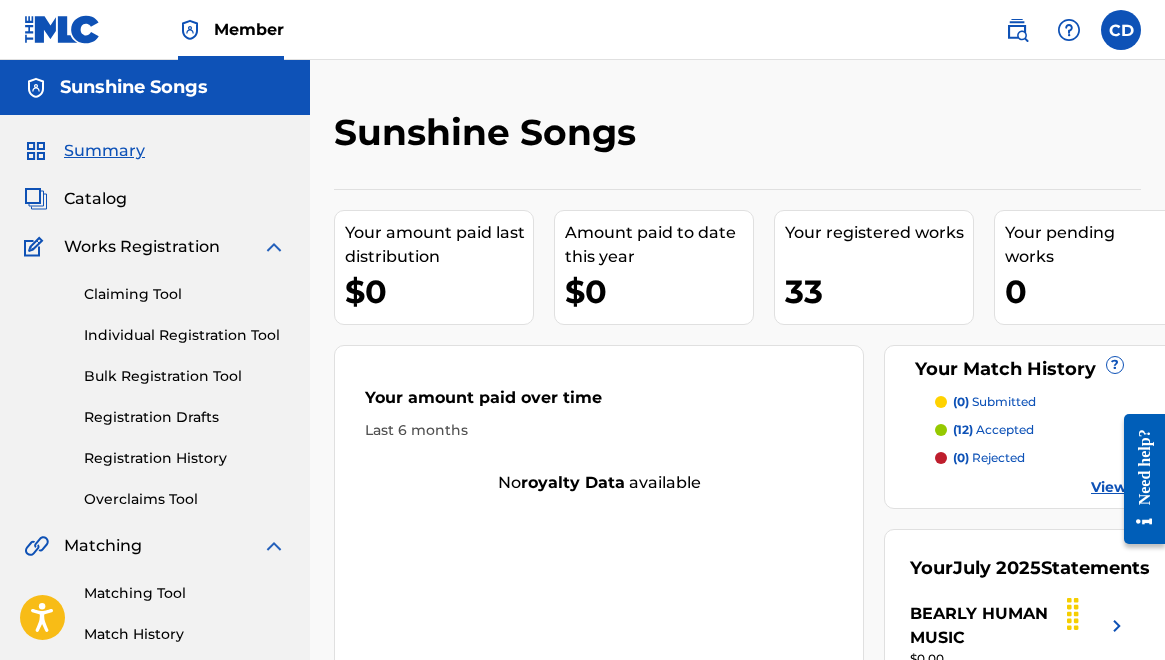click at bounding box center [1017, 30] 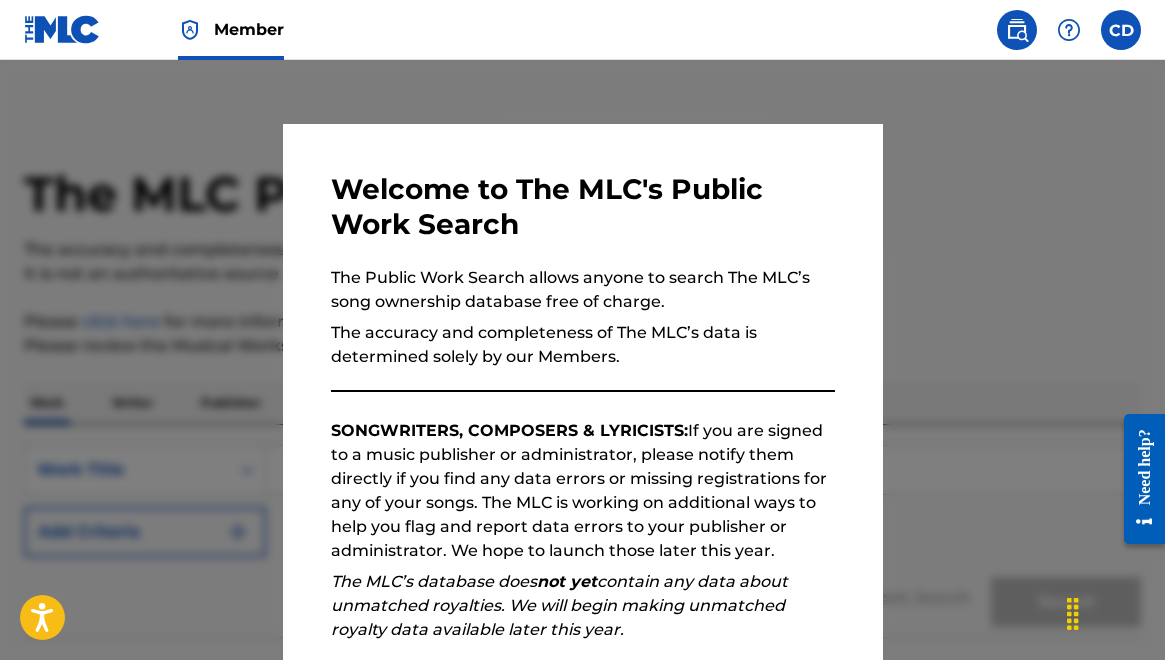 scroll, scrollTop: 255, scrollLeft: 0, axis: vertical 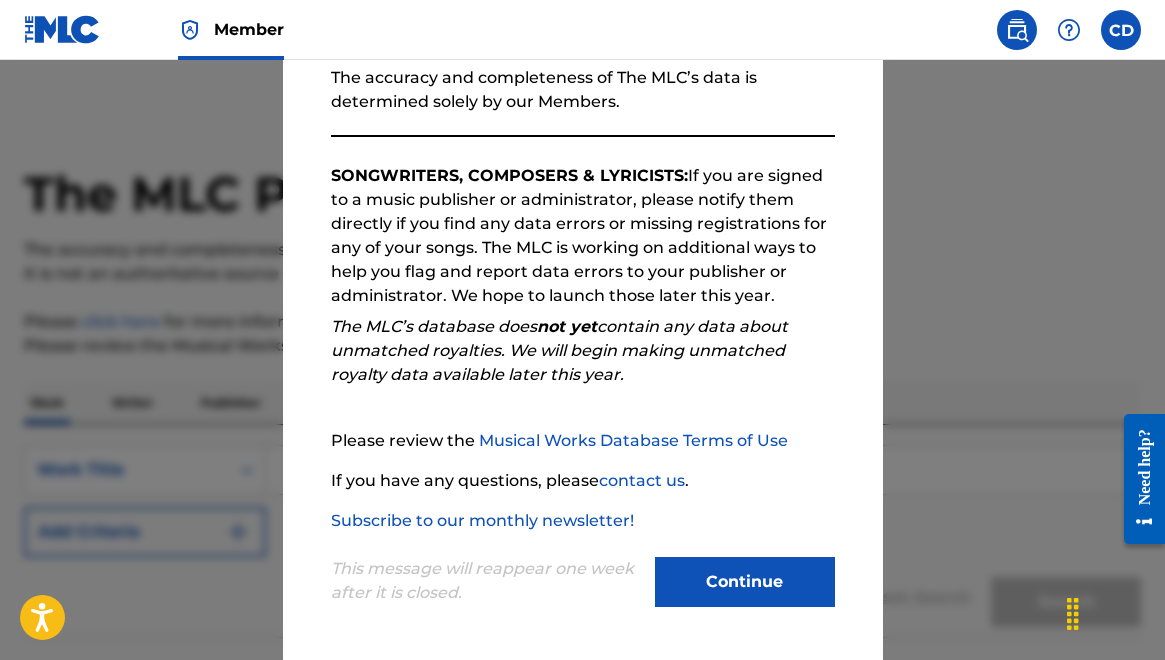 click on "Continue" at bounding box center (745, 582) 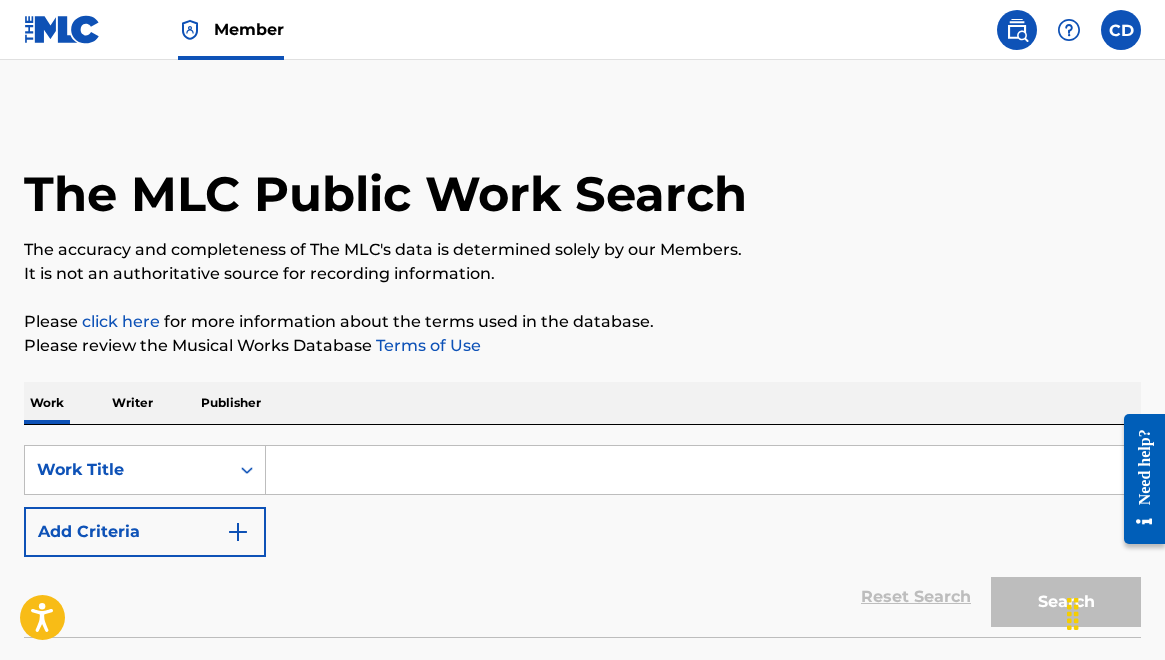 click on "Writer" at bounding box center (132, 403) 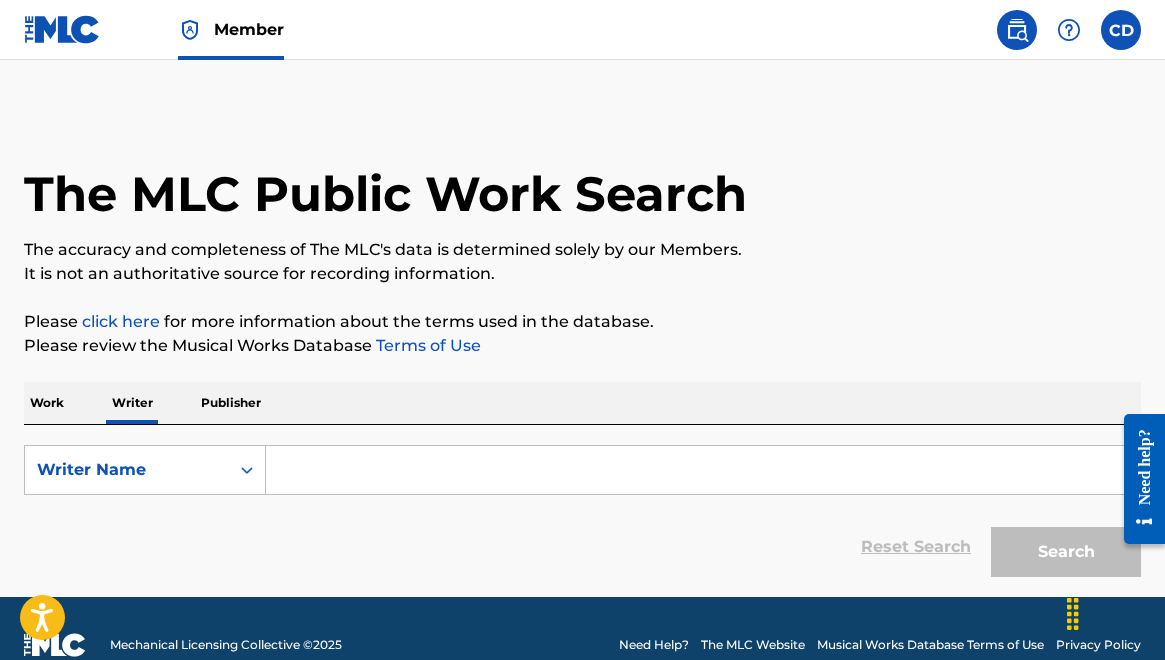 click at bounding box center (703, 470) 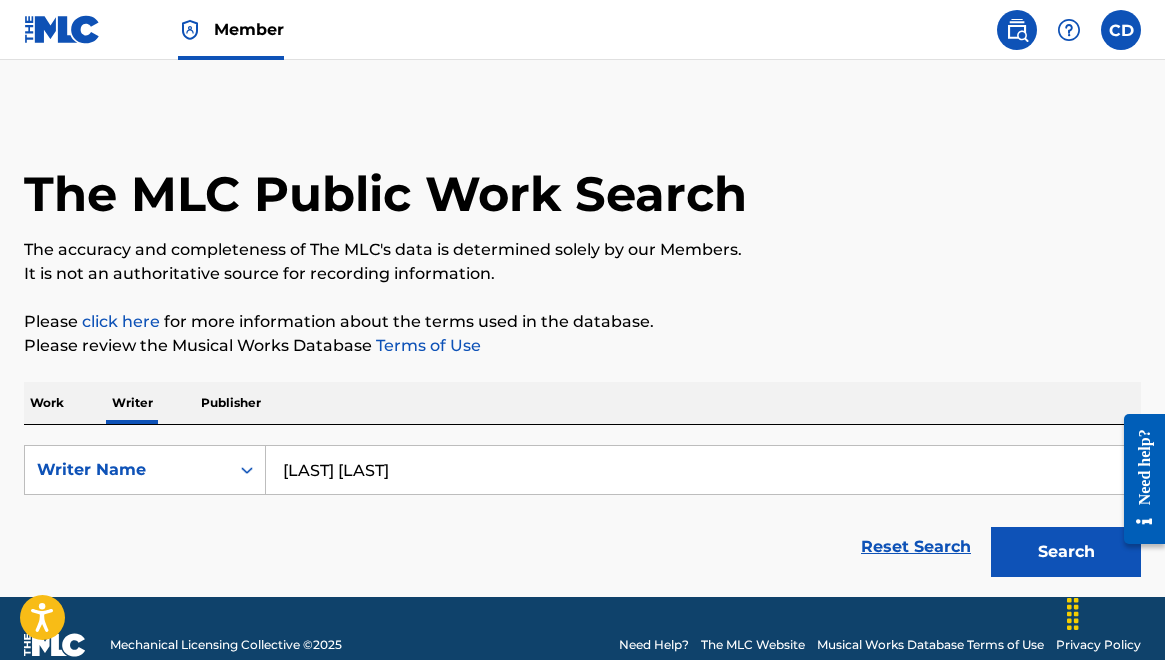 type on "[LAST] [LAST]" 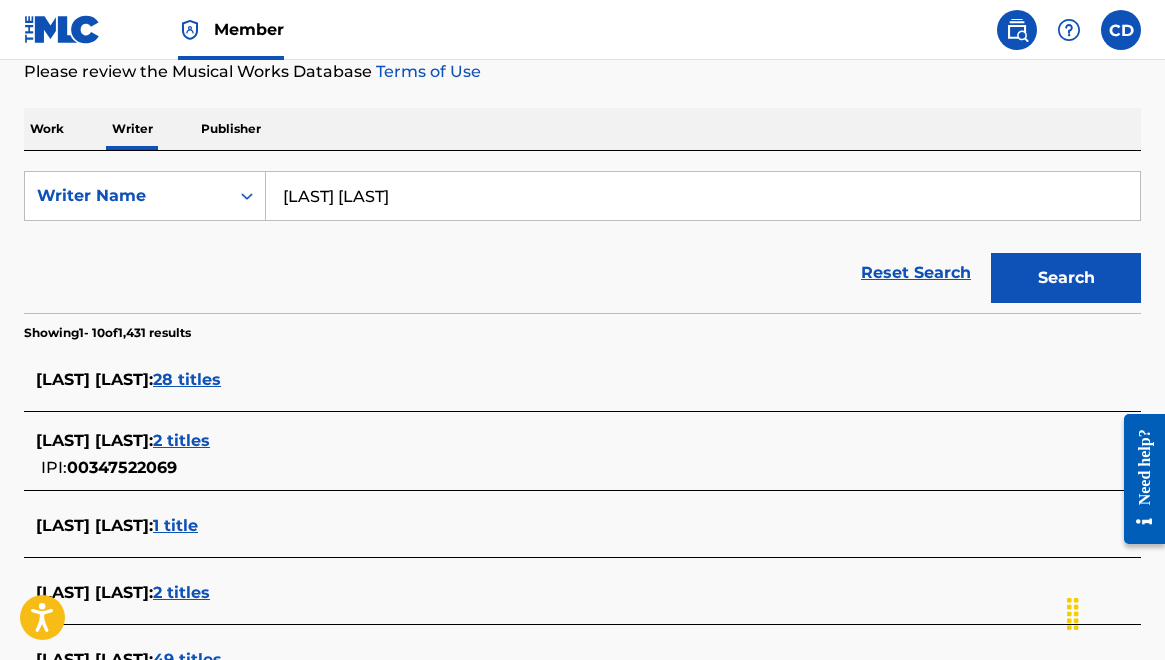 scroll, scrollTop: 275, scrollLeft: 0, axis: vertical 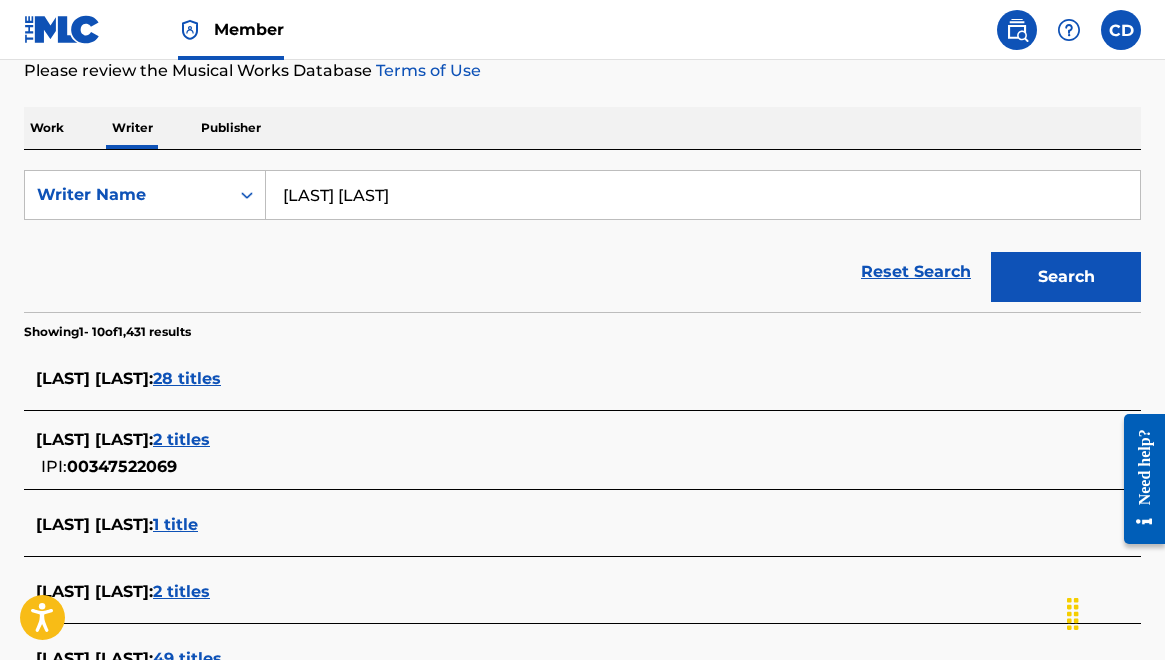 click on "28 titles" at bounding box center (187, 378) 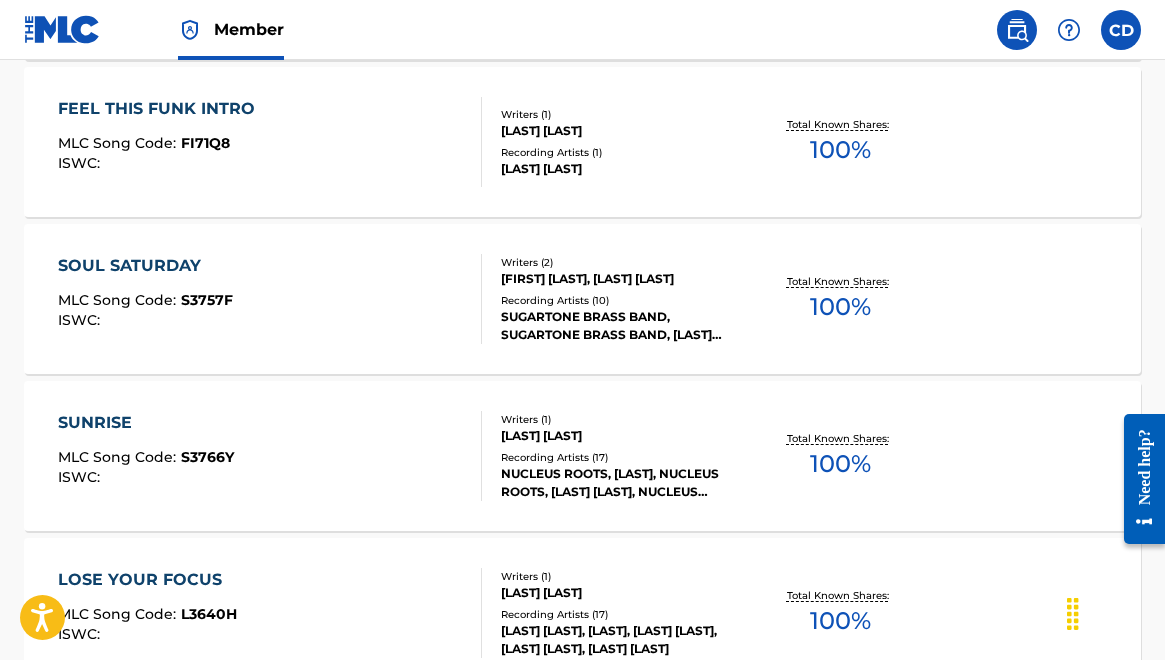 scroll, scrollTop: 771, scrollLeft: 0, axis: vertical 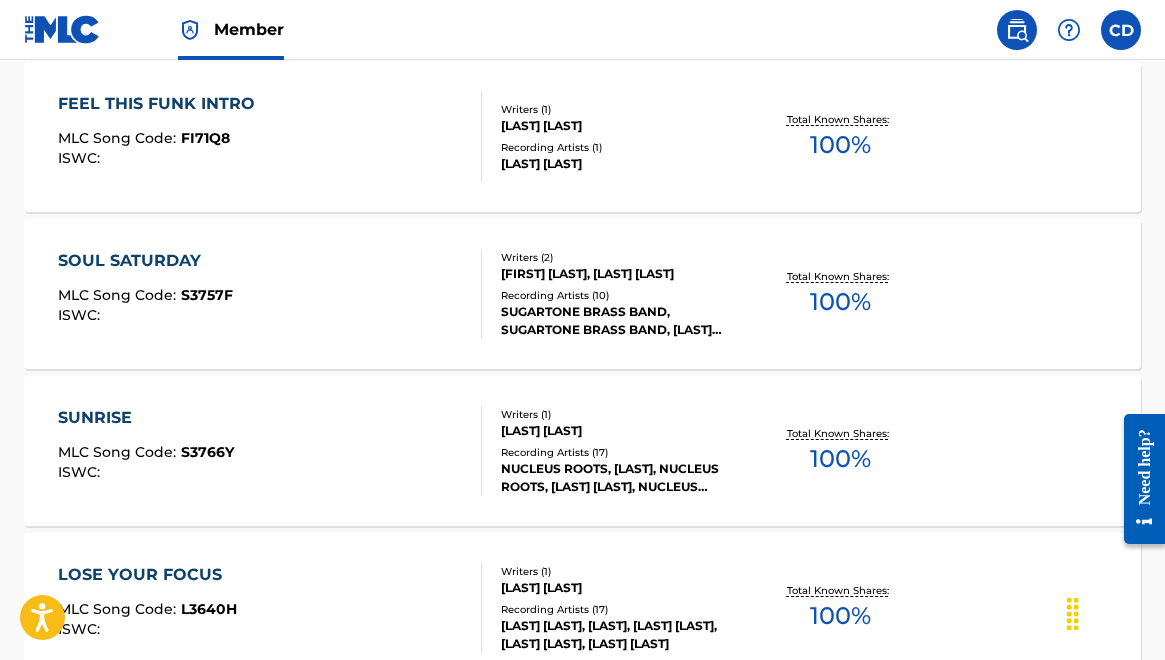 click on "SOUL SATURDAY MLC Song Code : S3757F ISWC :" at bounding box center [270, 294] 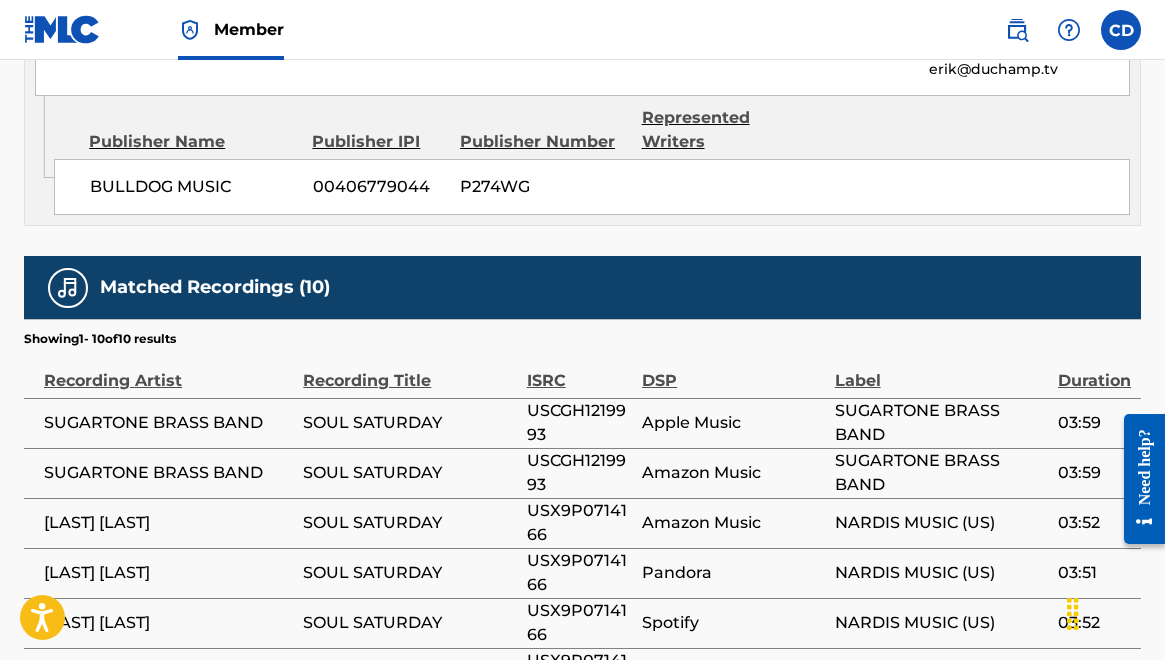 scroll, scrollTop: 0, scrollLeft: 0, axis: both 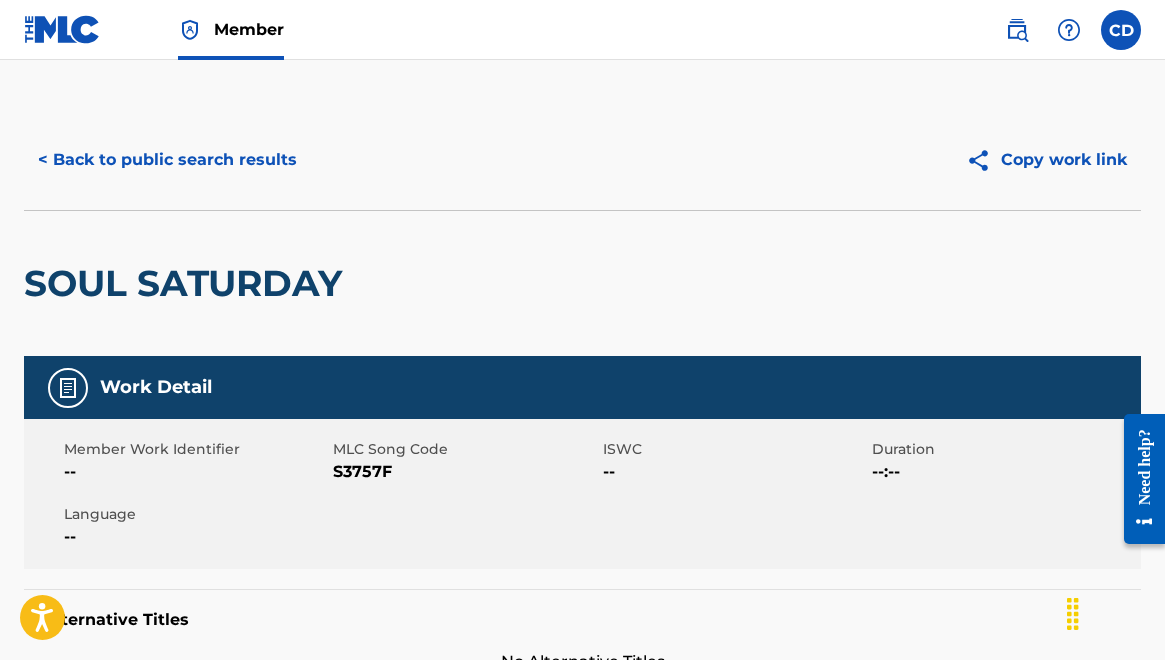 click on "< Back to public search results" at bounding box center (167, 160) 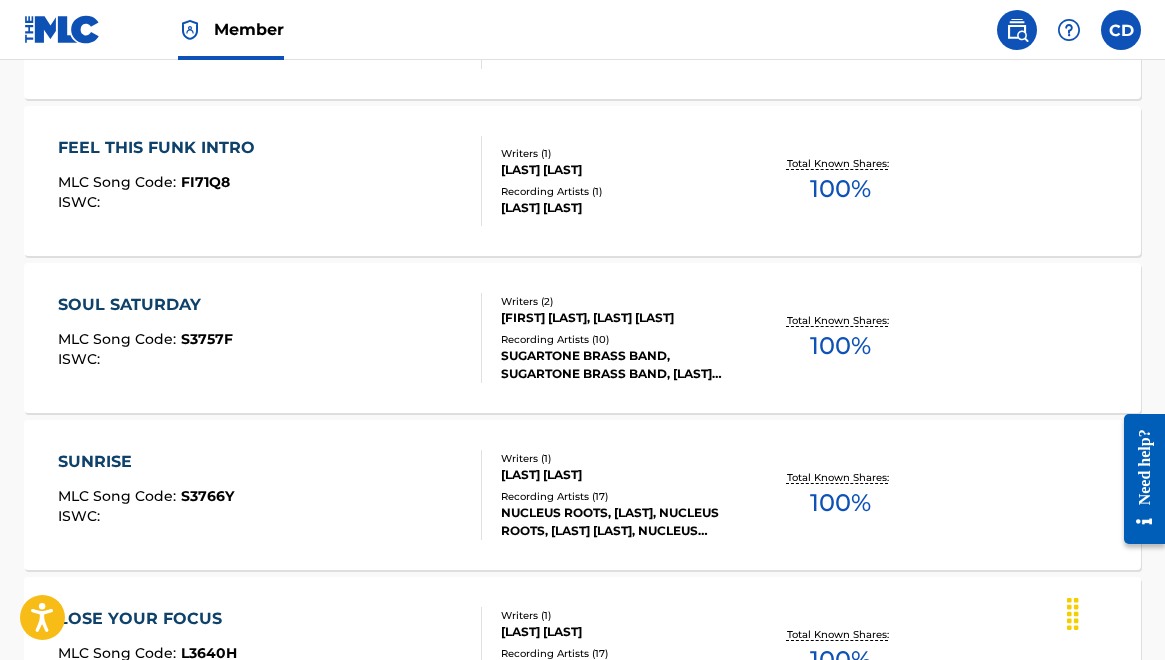 scroll, scrollTop: 0, scrollLeft: 0, axis: both 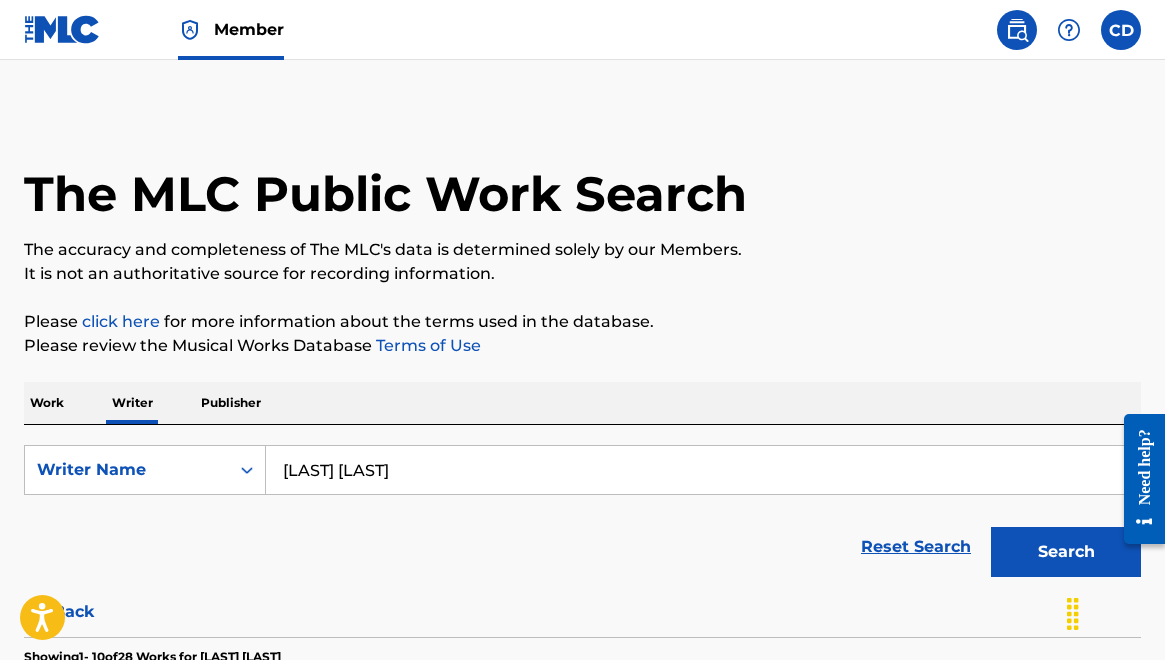 click on "Member" at bounding box center (231, 29) 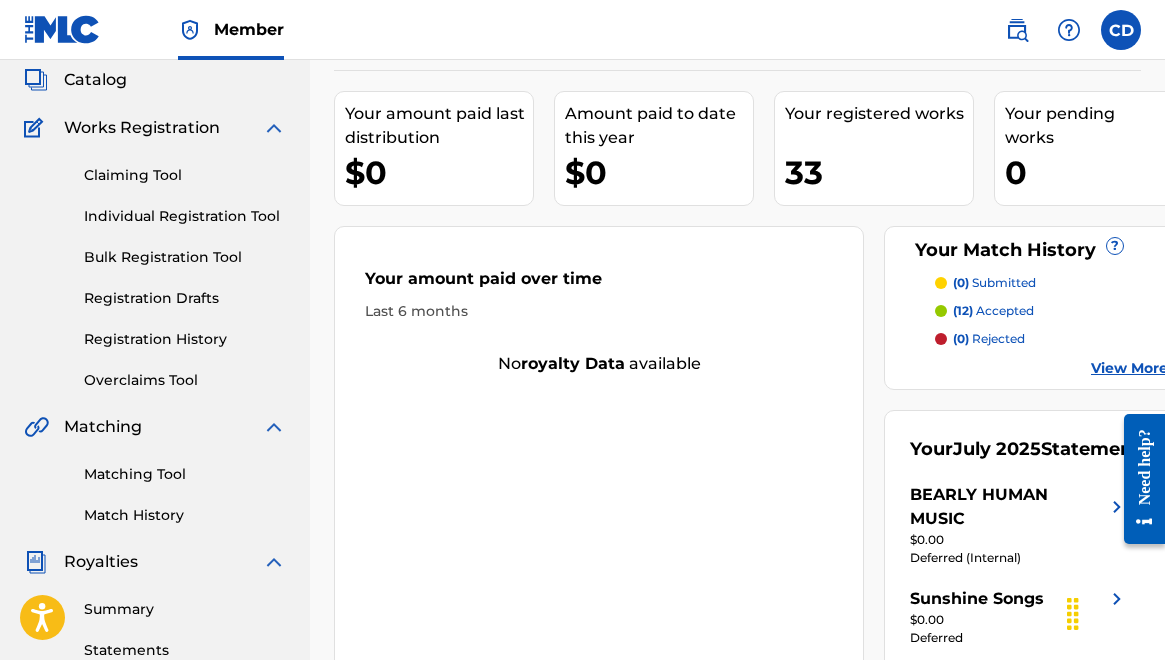 scroll, scrollTop: 135, scrollLeft: 0, axis: vertical 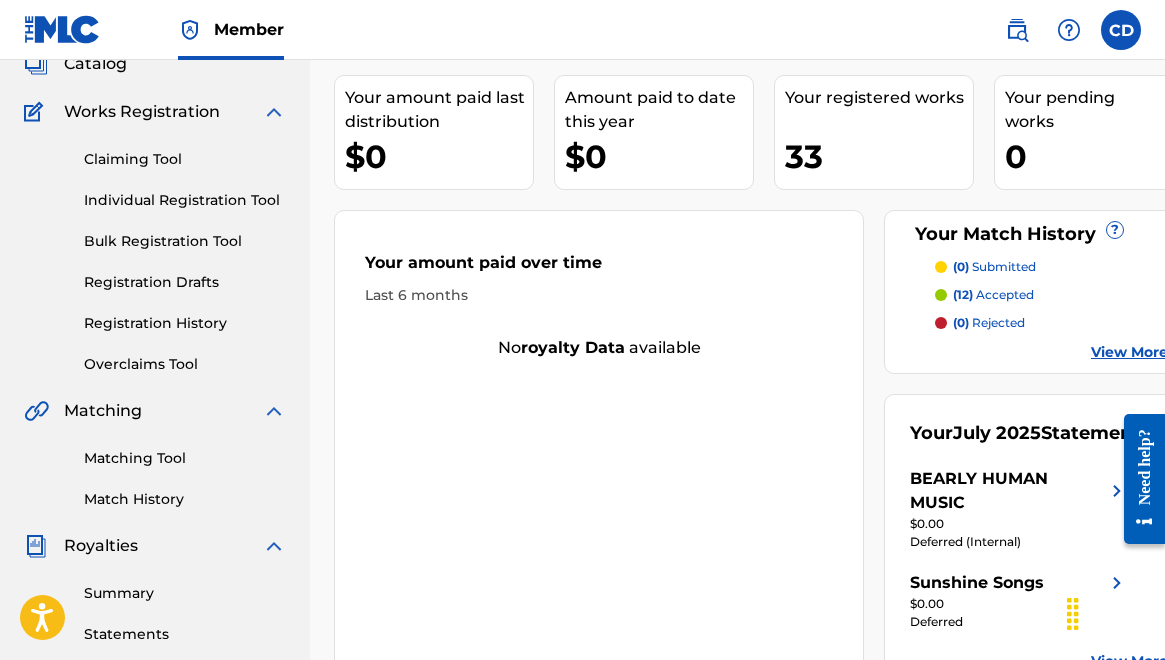 click on "Matching Tool" at bounding box center [185, 458] 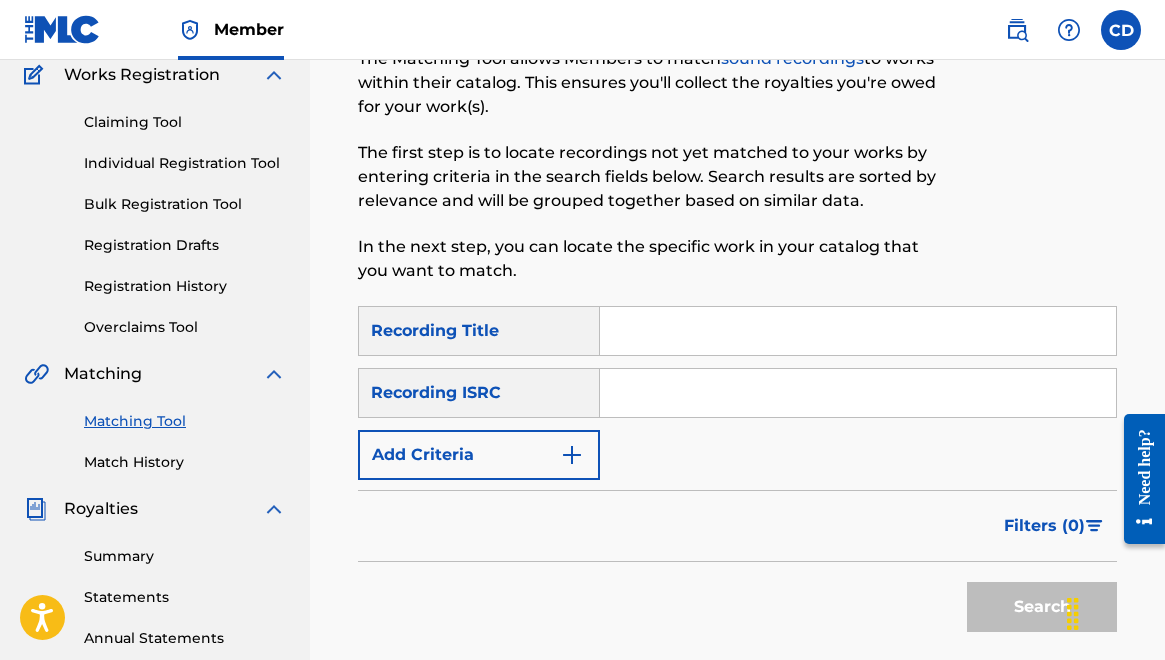 scroll, scrollTop: 178, scrollLeft: 0, axis: vertical 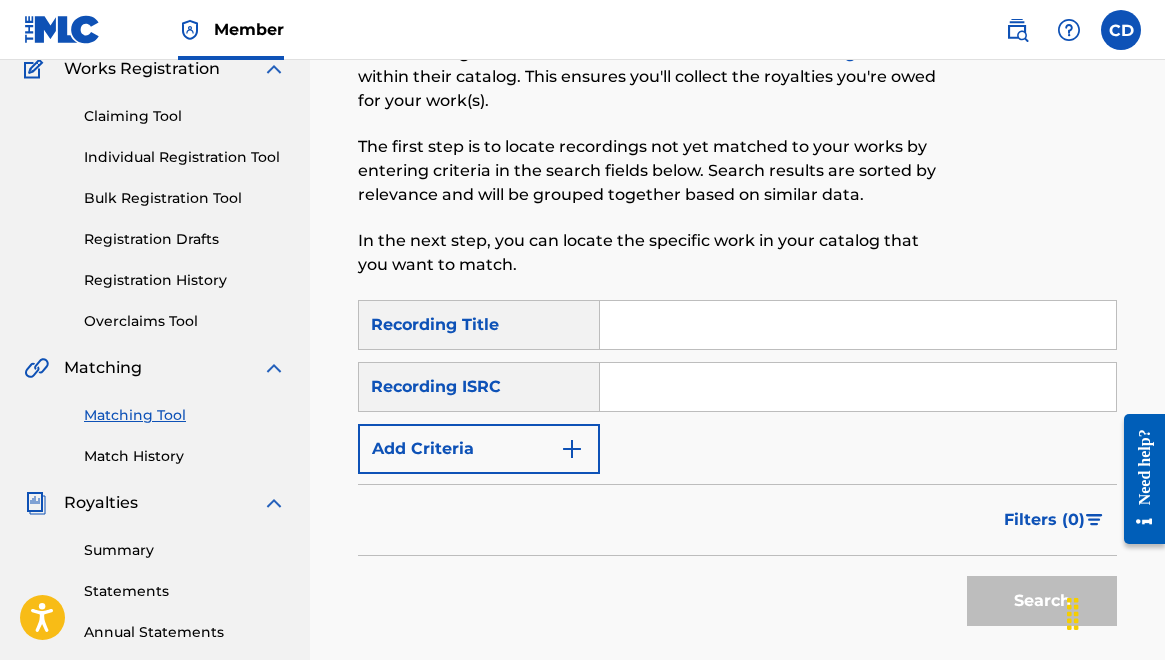 click on "Add Criteria" at bounding box center (479, 449) 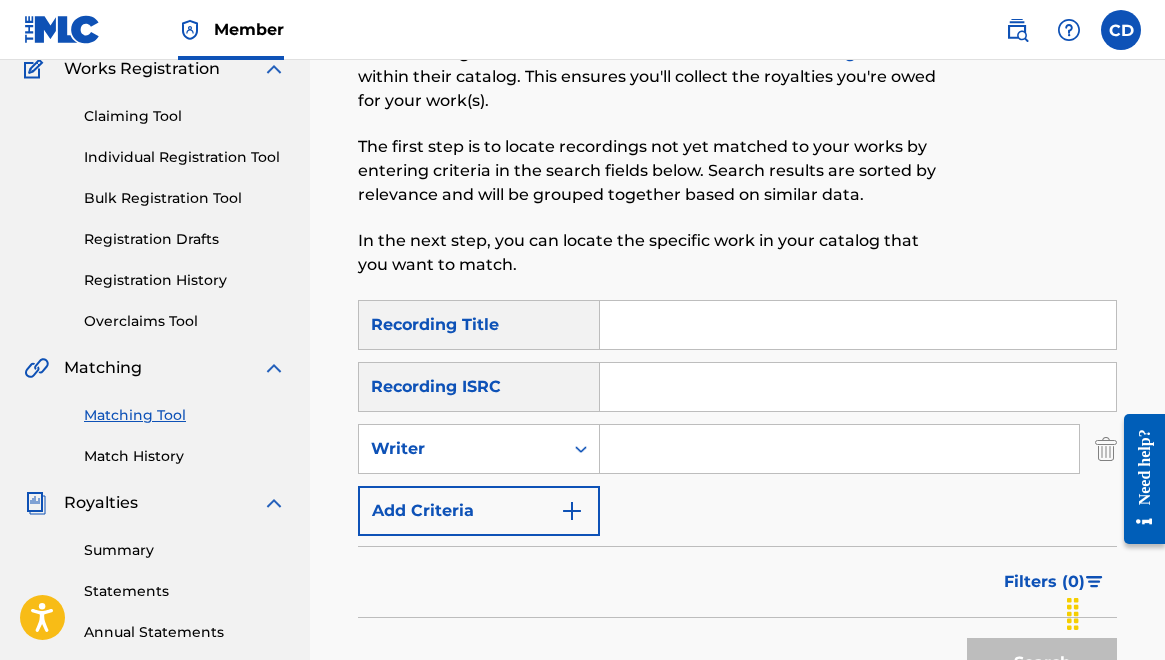 click at bounding box center (839, 449) 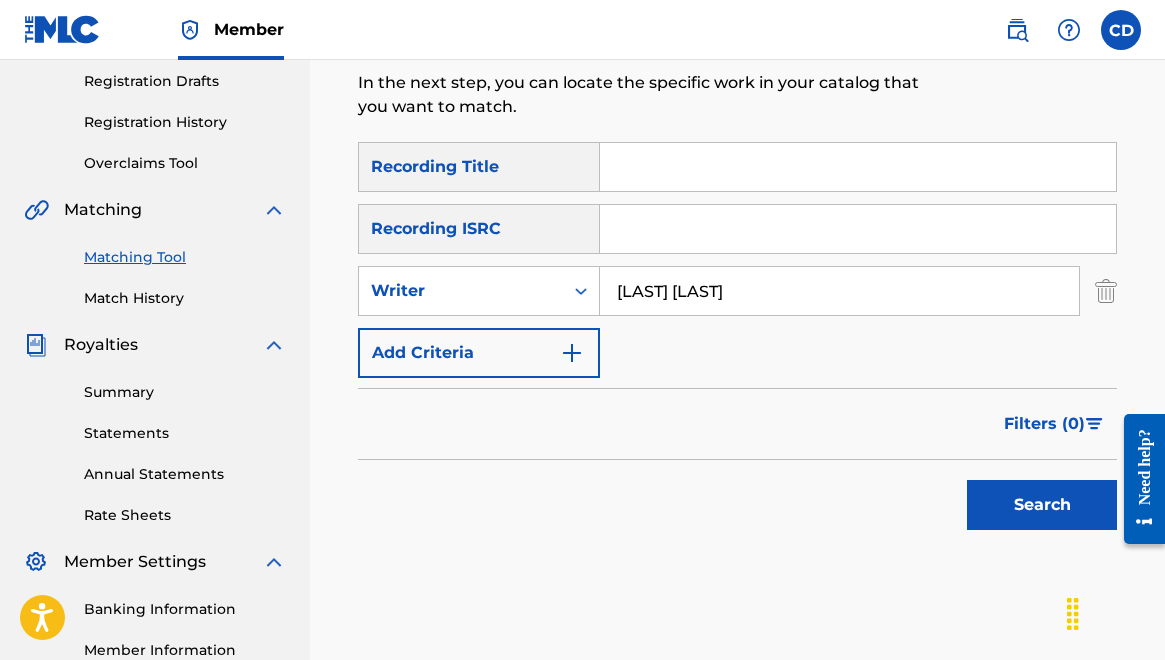 scroll, scrollTop: 354, scrollLeft: 0, axis: vertical 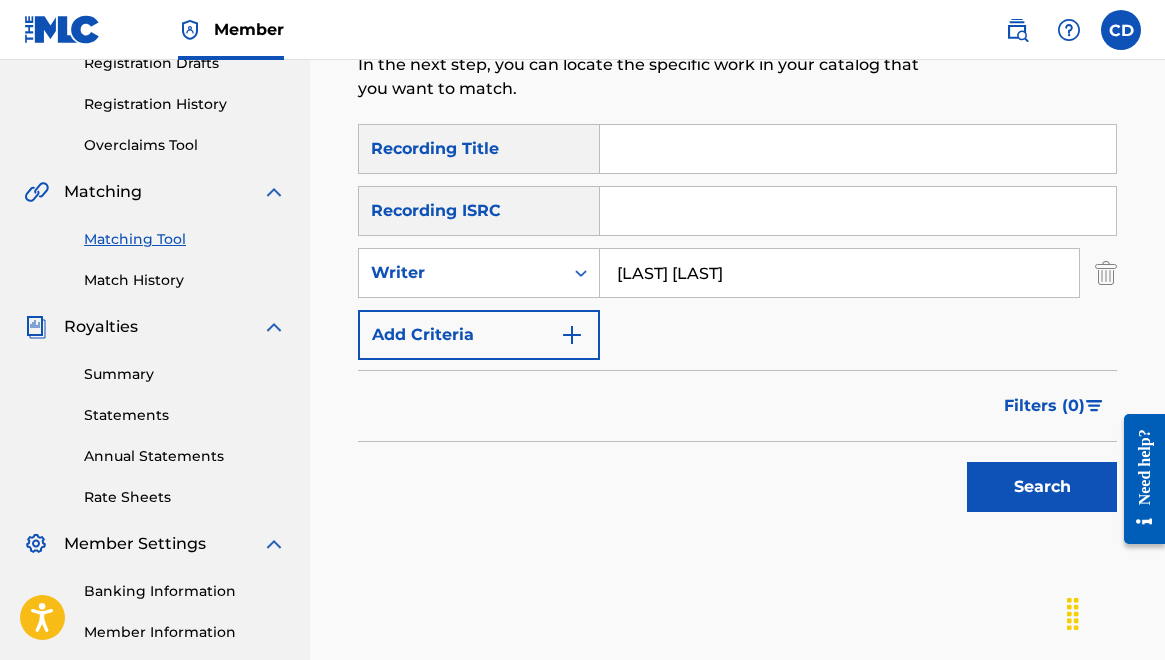 type on "[LAST] [LAST]" 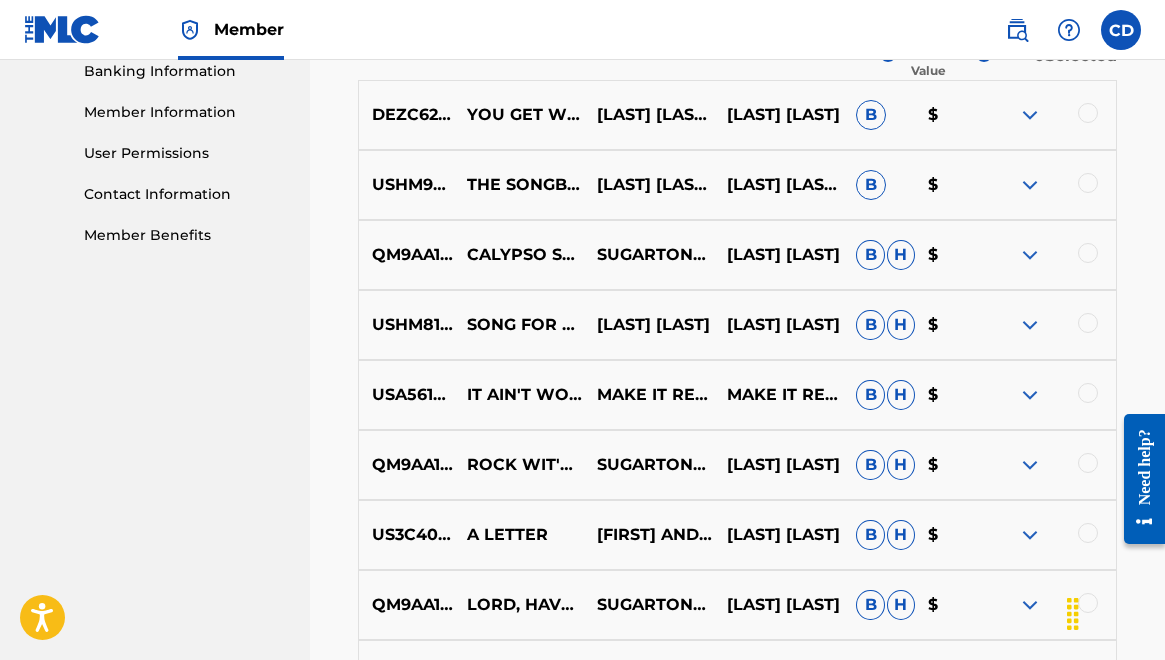 scroll, scrollTop: 880, scrollLeft: 0, axis: vertical 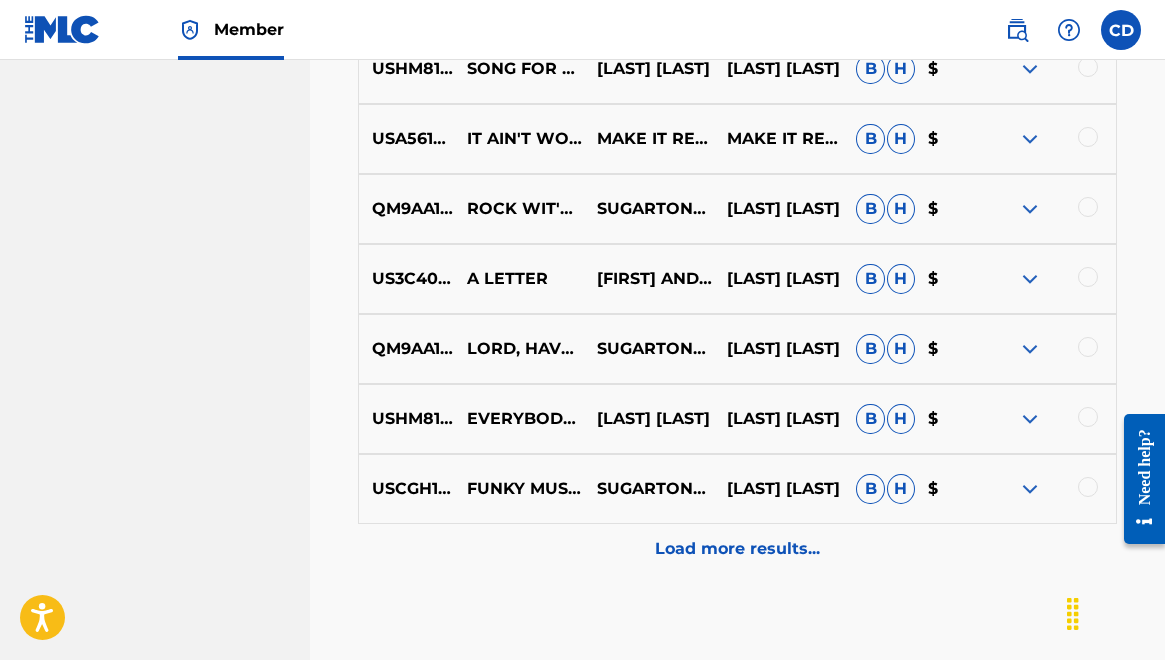 click on "Load more results..." at bounding box center (737, 549) 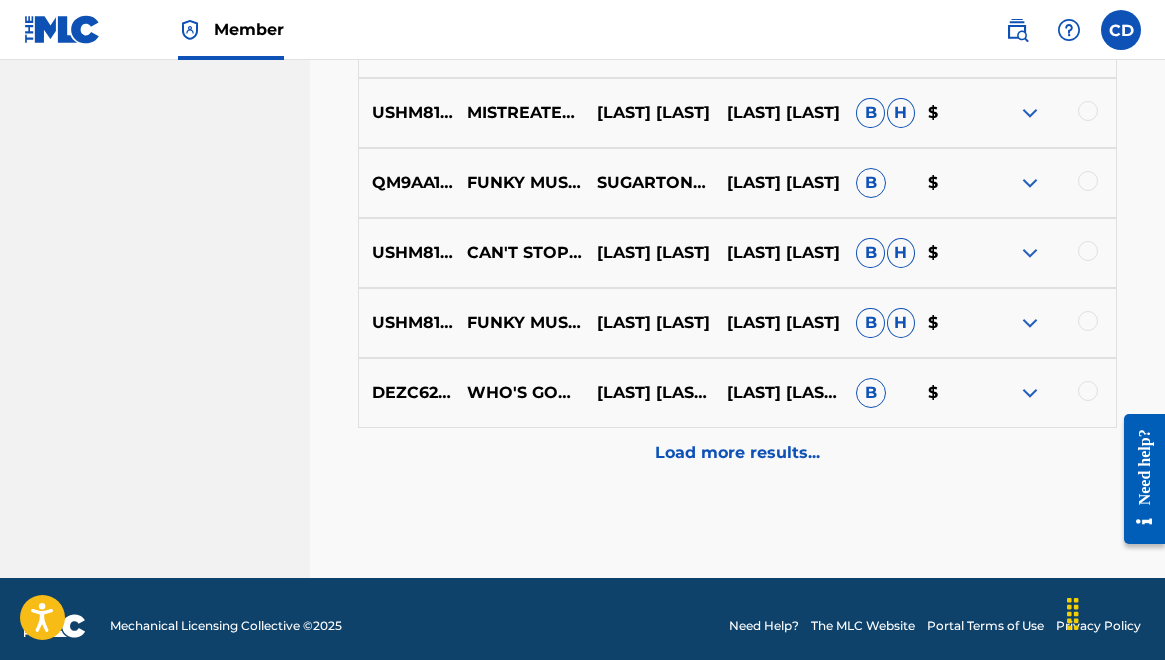 scroll, scrollTop: 1936, scrollLeft: 0, axis: vertical 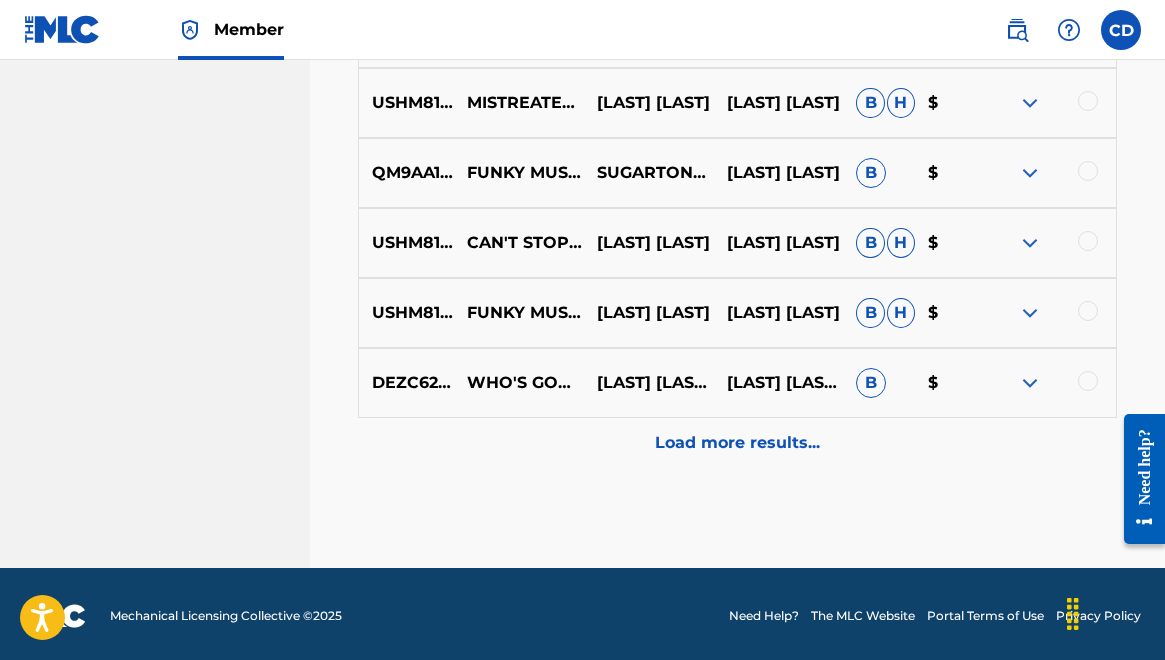 click on "Load more results..." at bounding box center (737, 443) 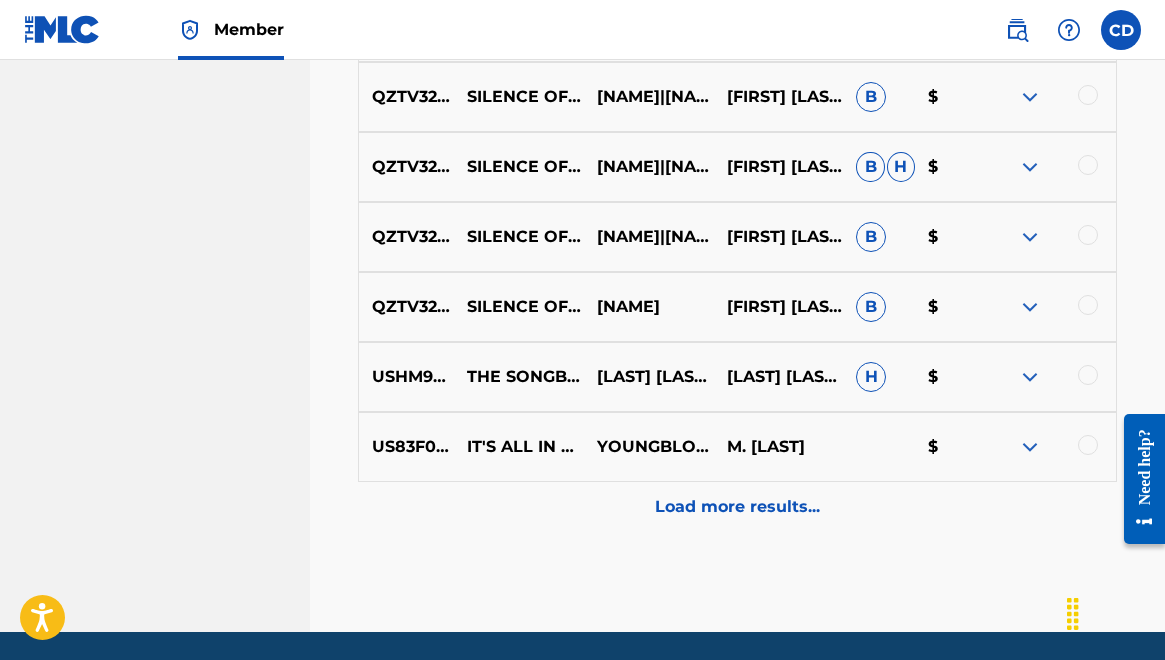 scroll, scrollTop: 2640, scrollLeft: 0, axis: vertical 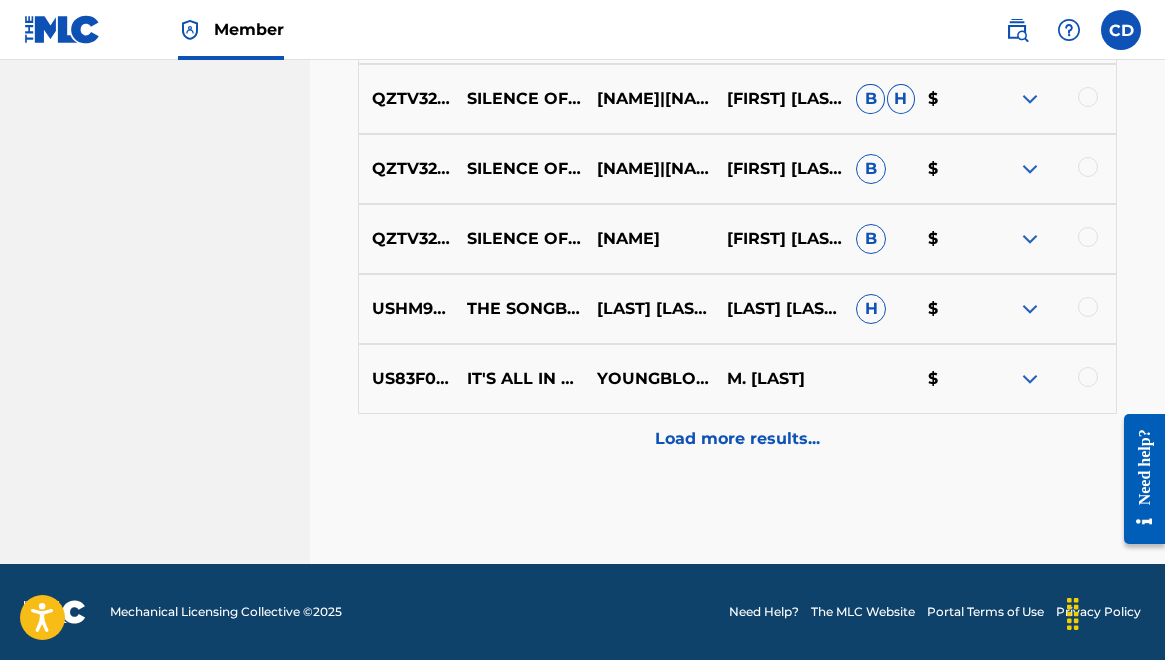 click on "Load more results..." at bounding box center (737, 439) 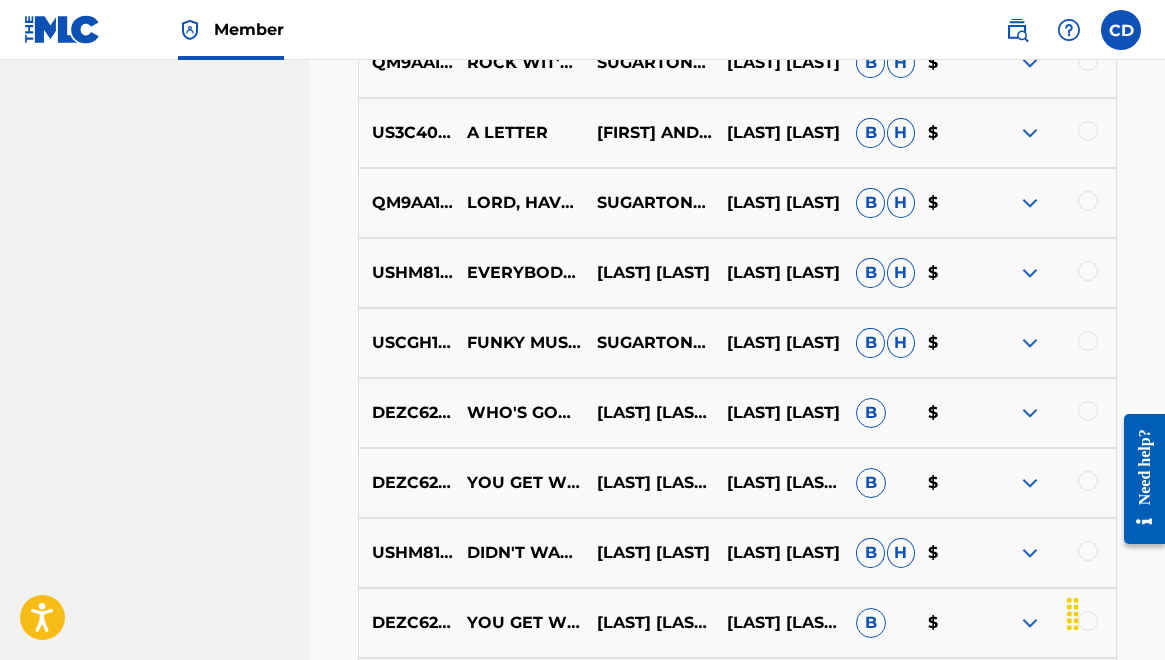 scroll, scrollTop: 0, scrollLeft: 0, axis: both 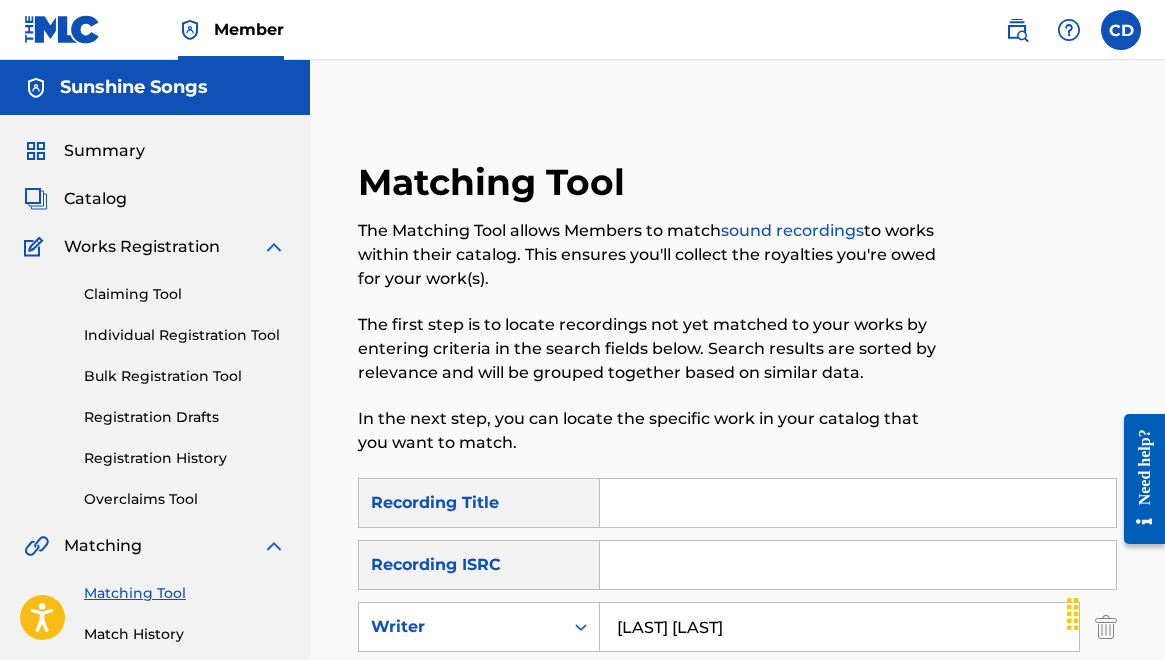 click on "Summary Catalog Works Registration Claiming Tool Individual Registration Tool Bulk Registration Tool Registration Drafts Registration History Overclaims Tool Matching Matching Tool Match History Royalties Summary Statements Annual Statements Rate Sheets Member Settings Banking Information Member Information User Permissions Contact Information Member Benefits" at bounding box center (155, 629) 